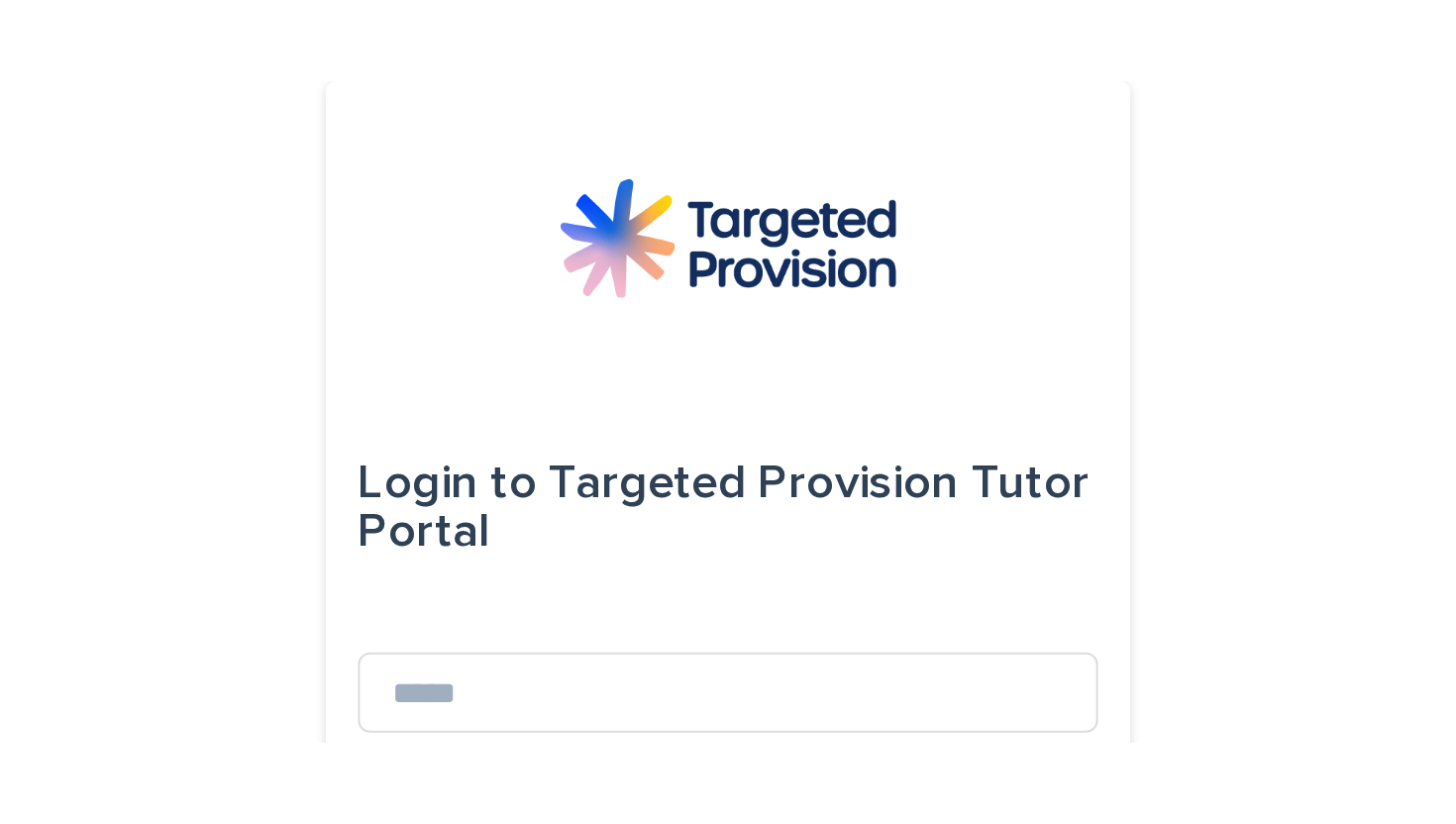 scroll, scrollTop: 0, scrollLeft: 0, axis: both 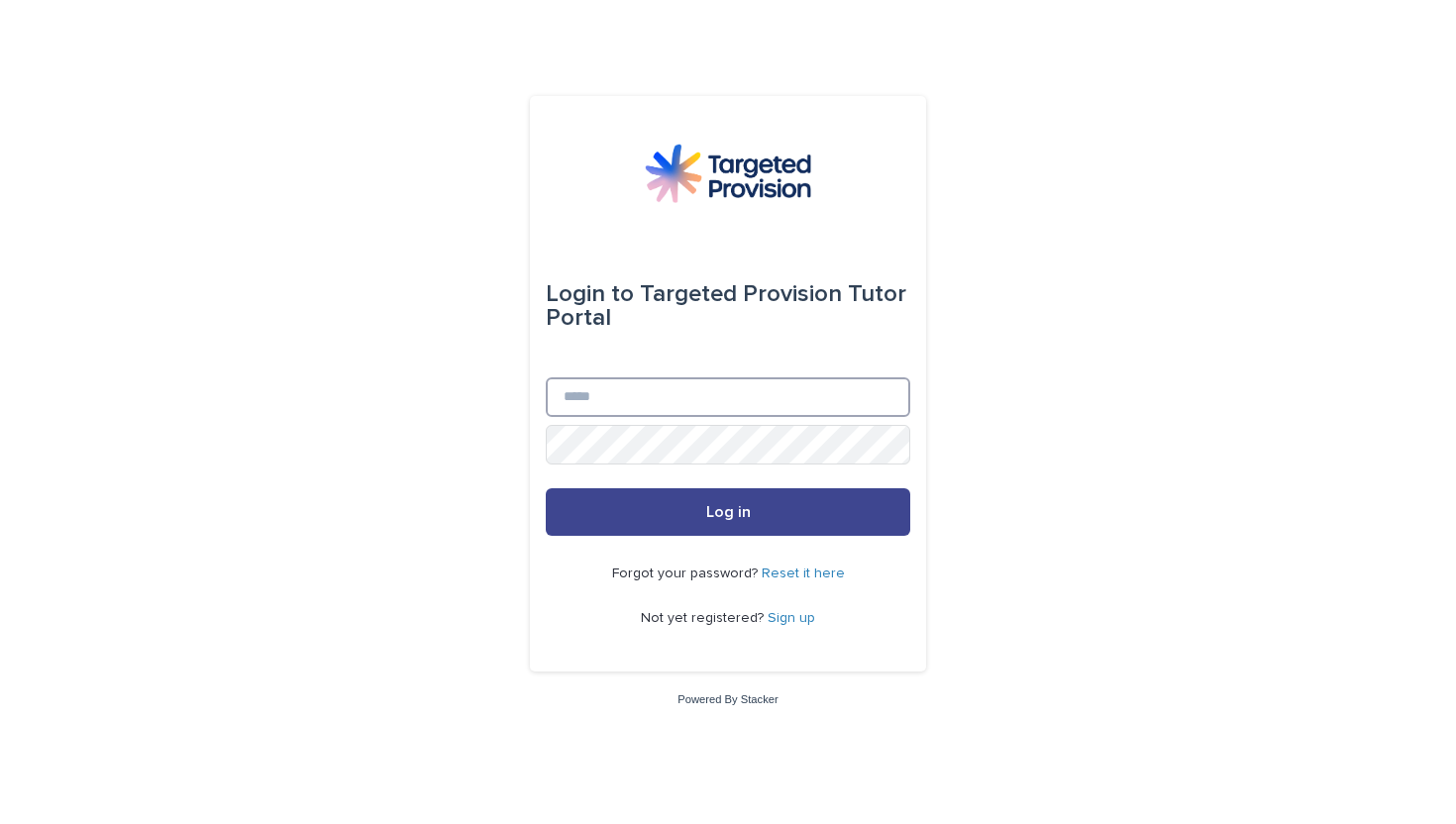type on "**********" 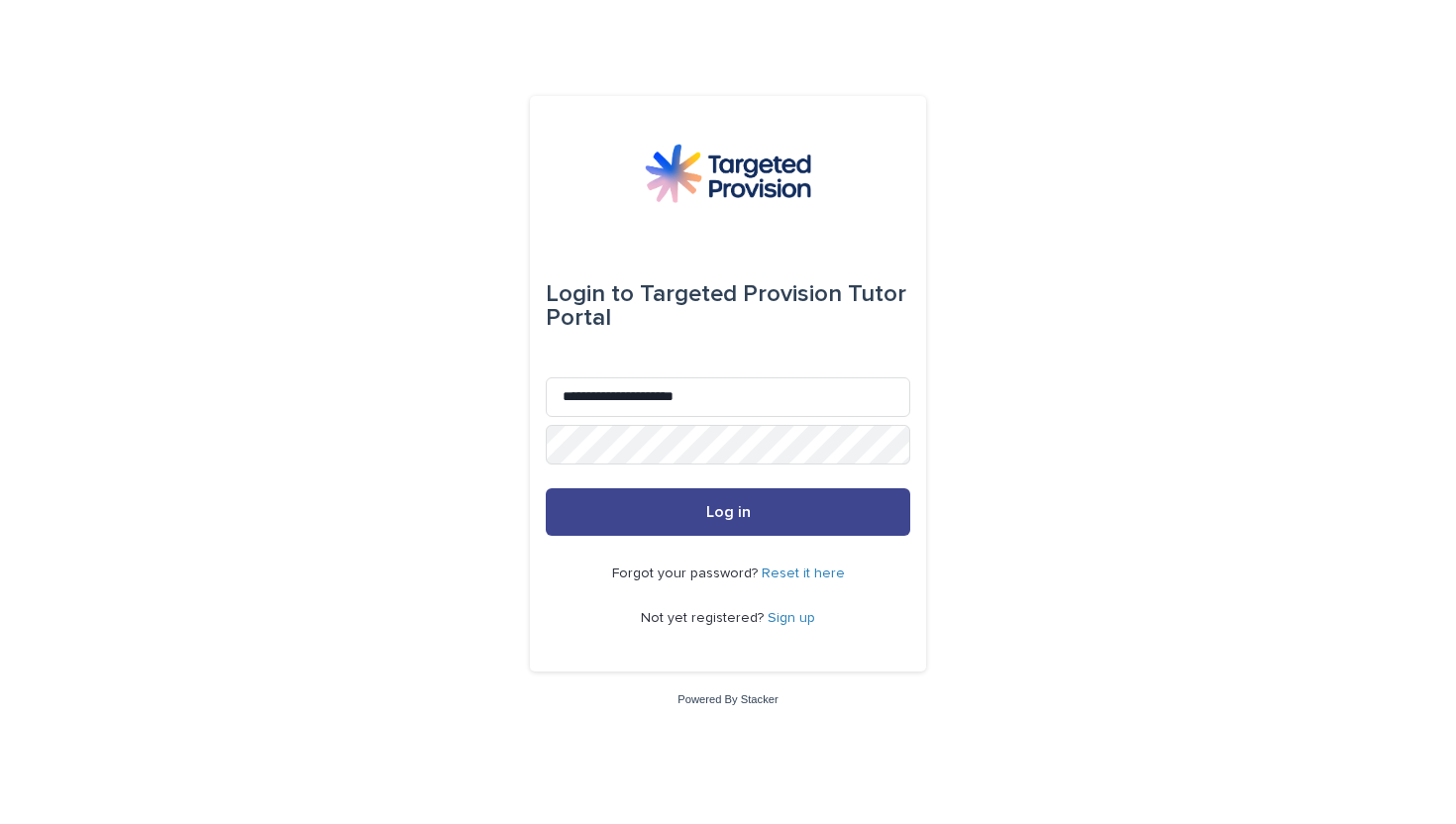 click on "Log in" at bounding box center [728, 512] 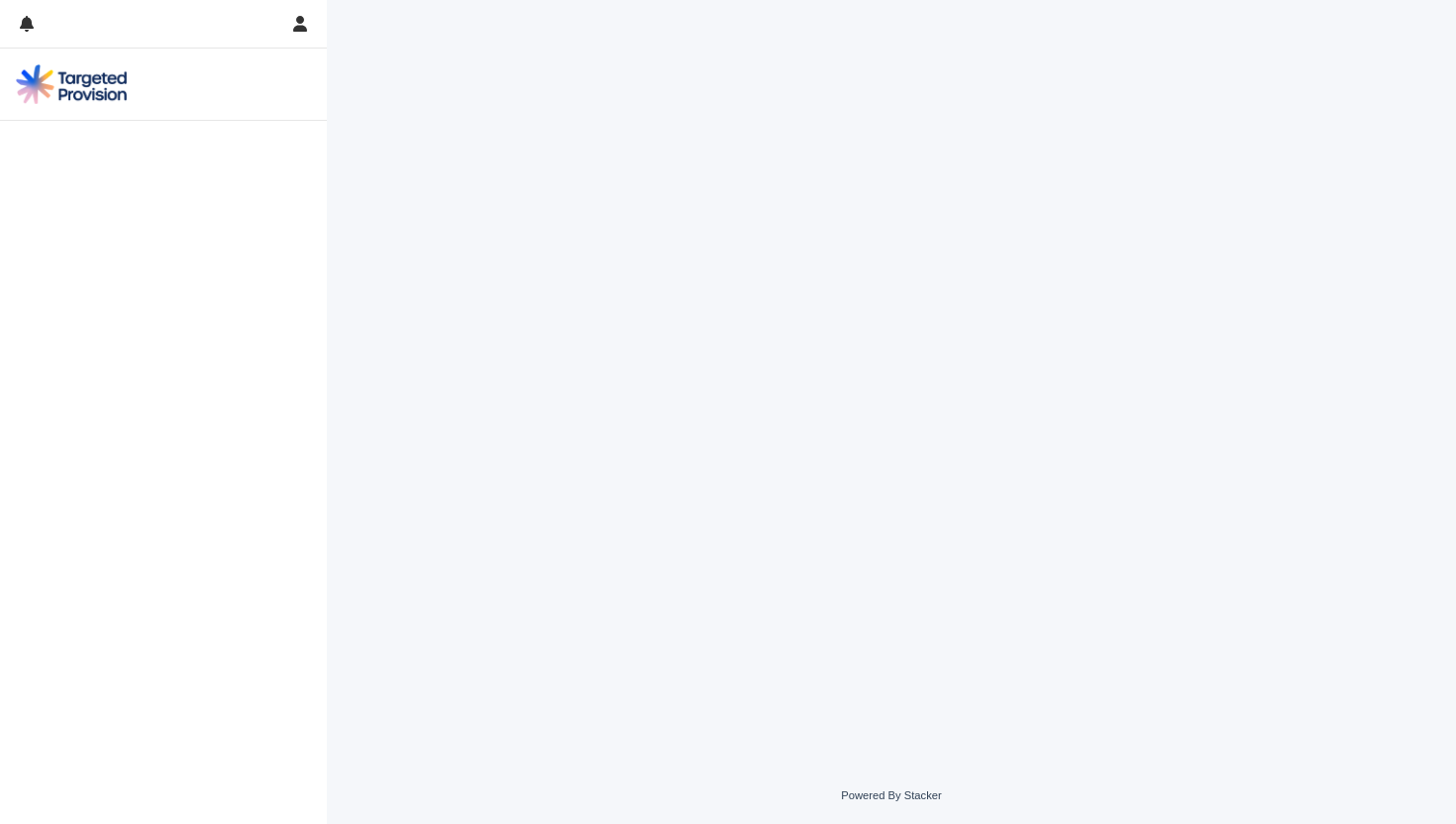scroll, scrollTop: 0, scrollLeft: 0, axis: both 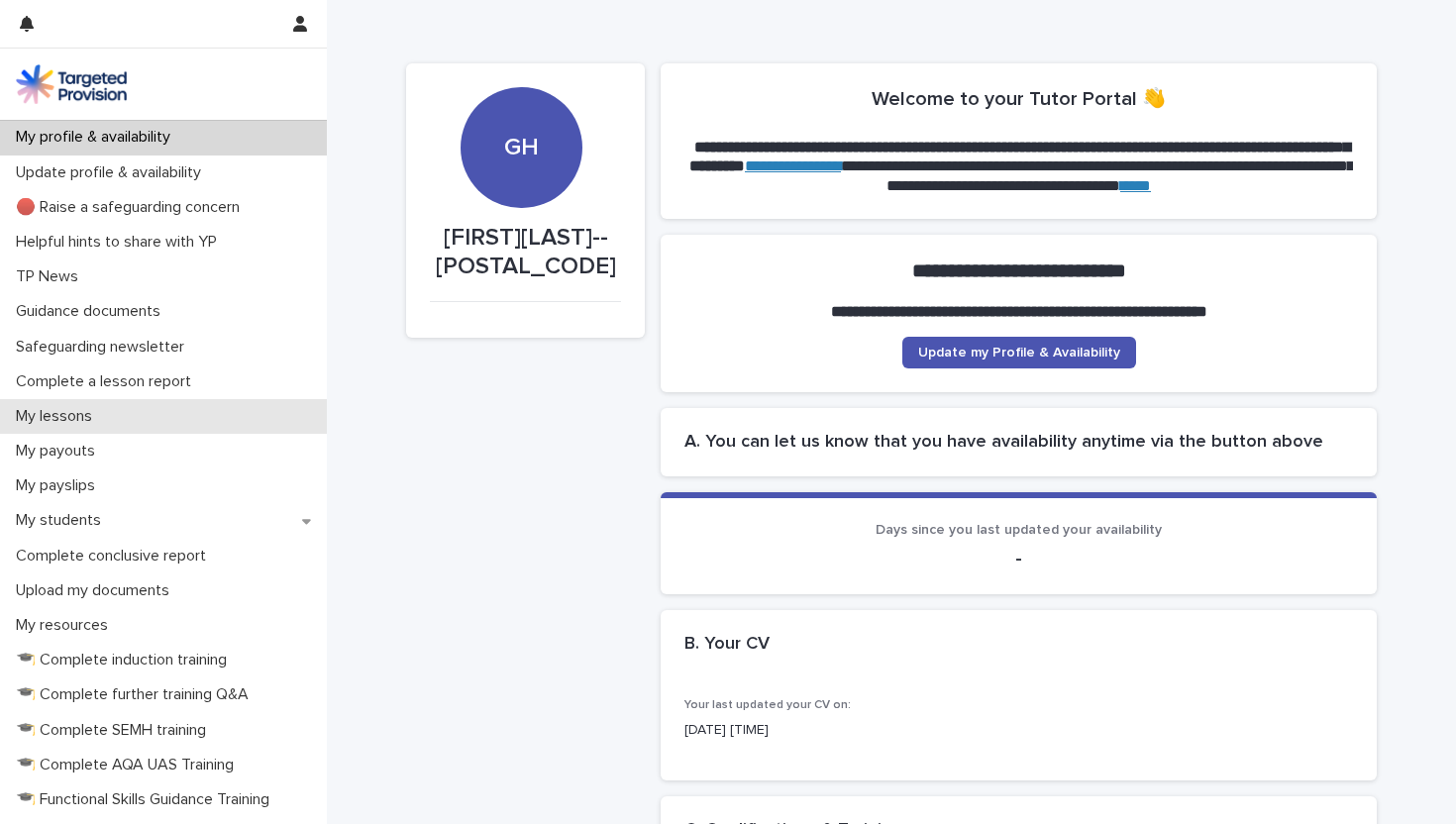 click on "My lessons" at bounding box center (163, 416) 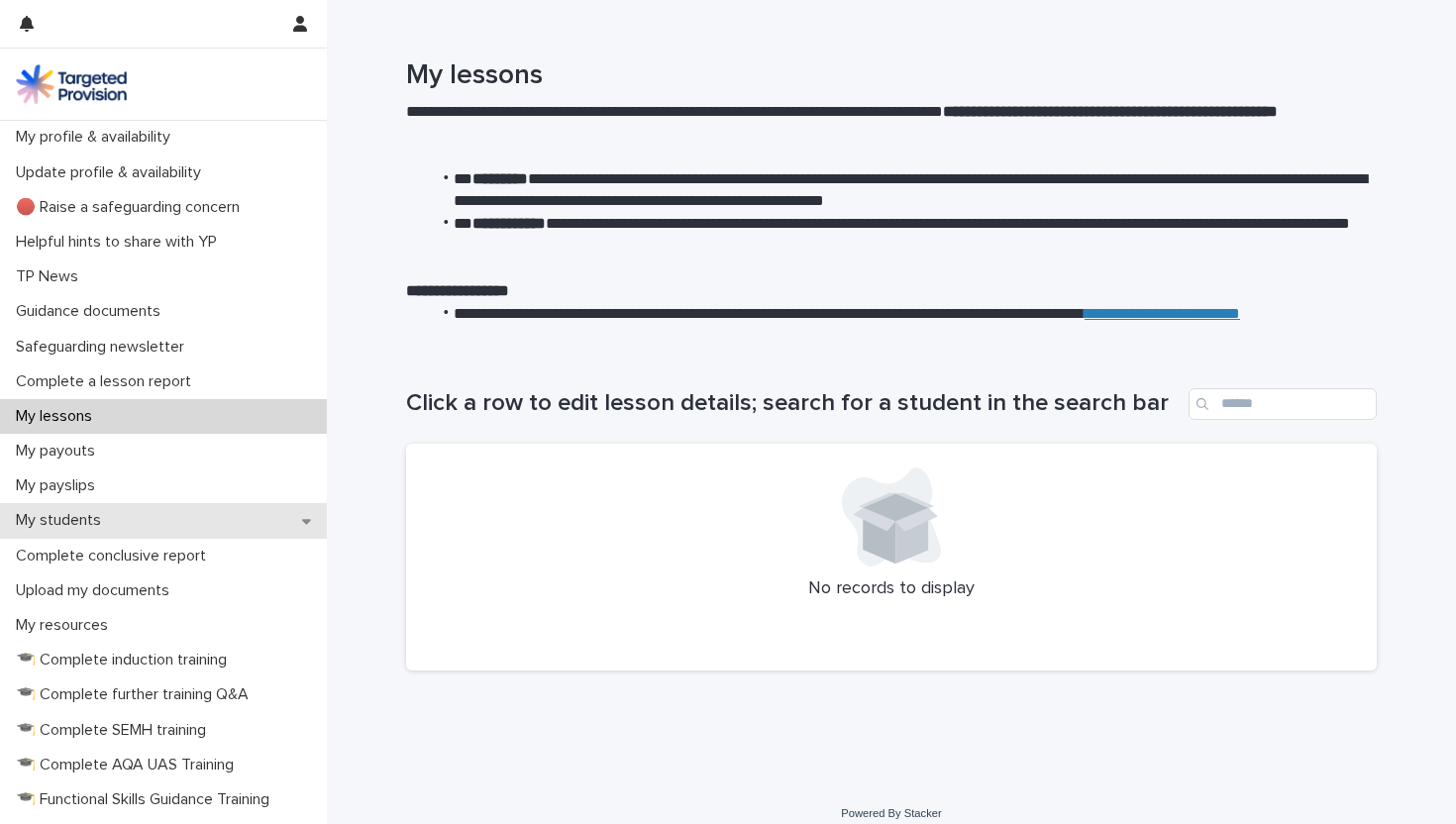 click on "My students" at bounding box center [163, 520] 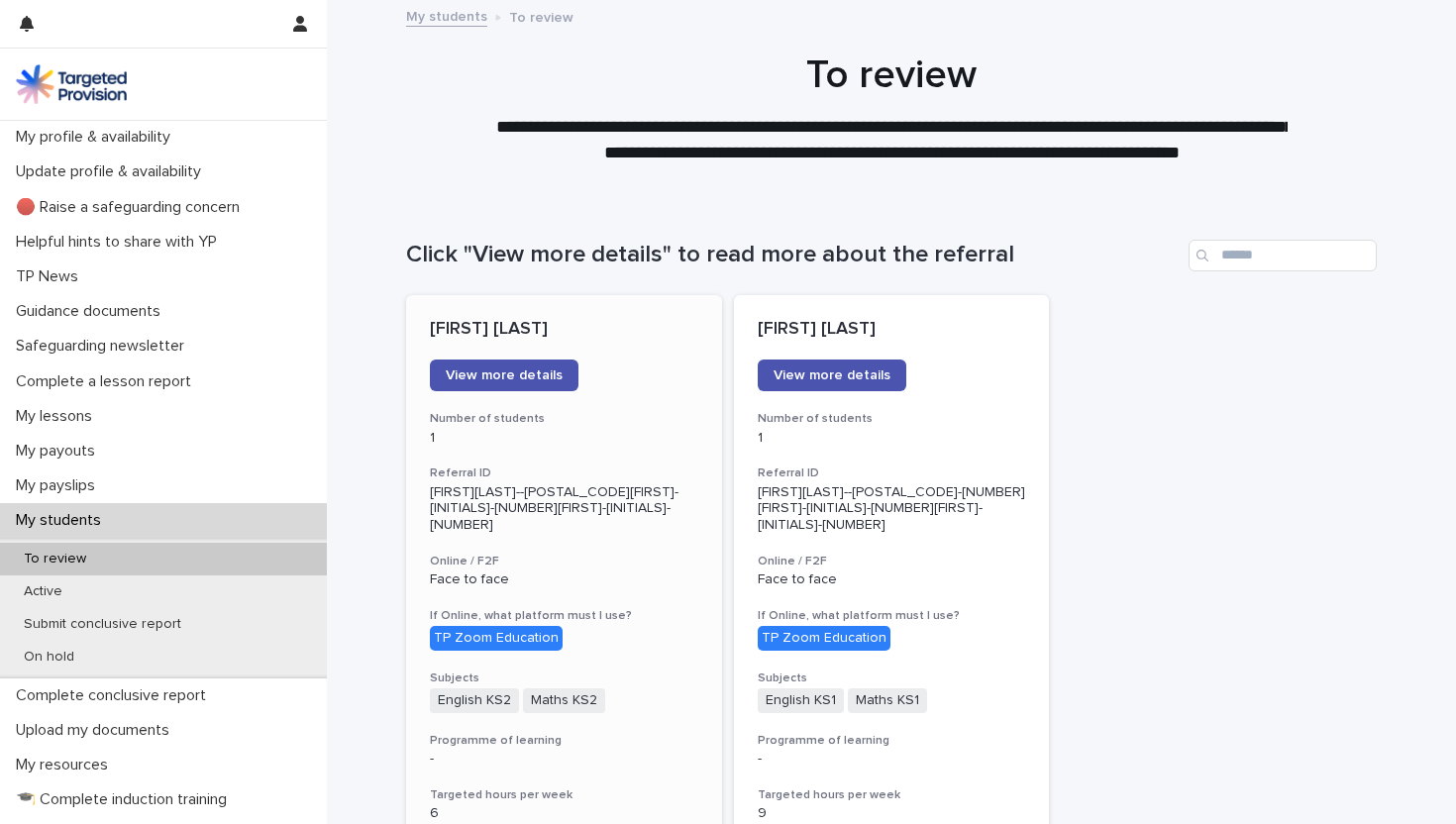 click on "TP Zoom Education" at bounding box center [564, 638] 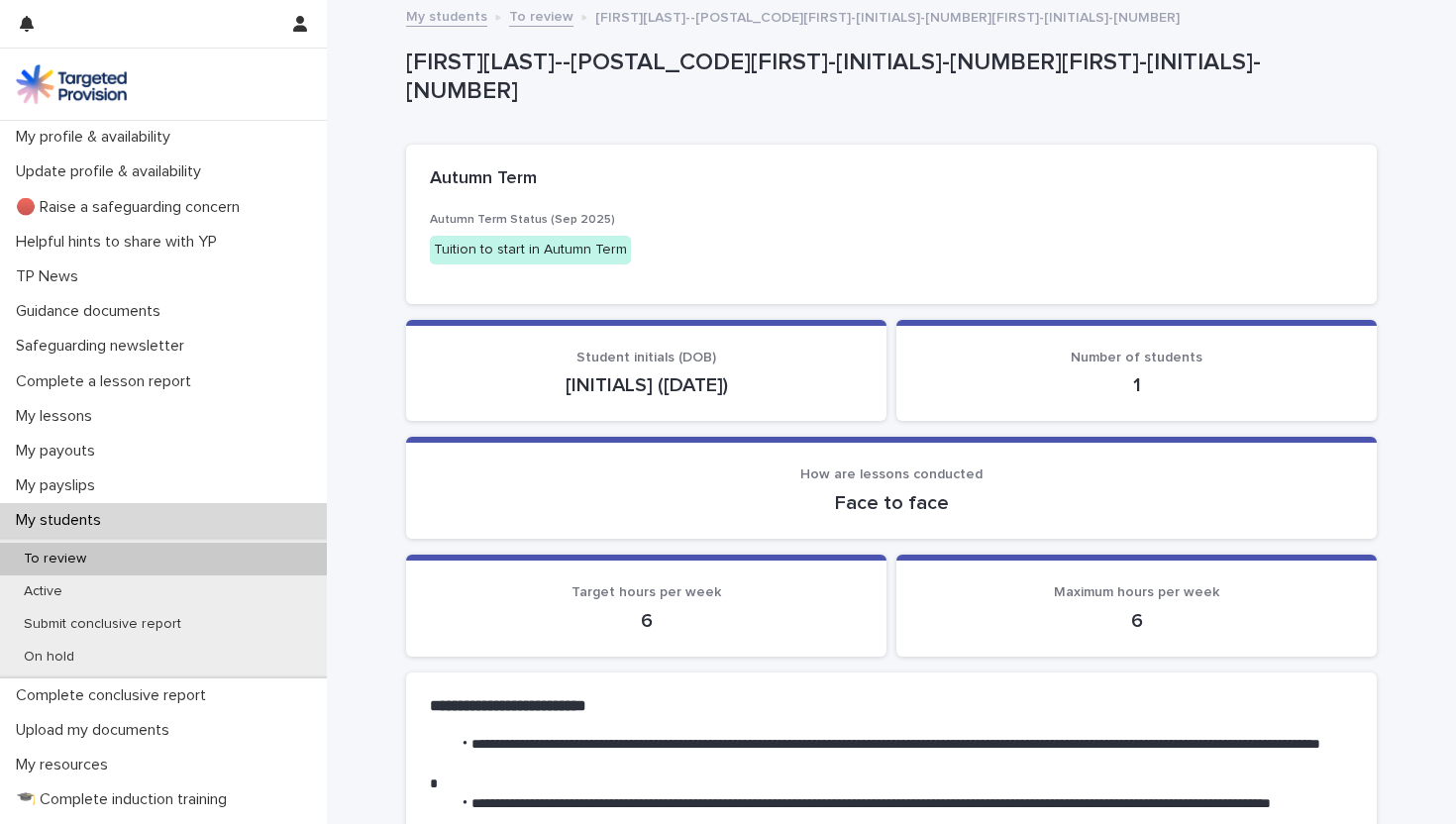 click on "My students" at bounding box center [163, 520] 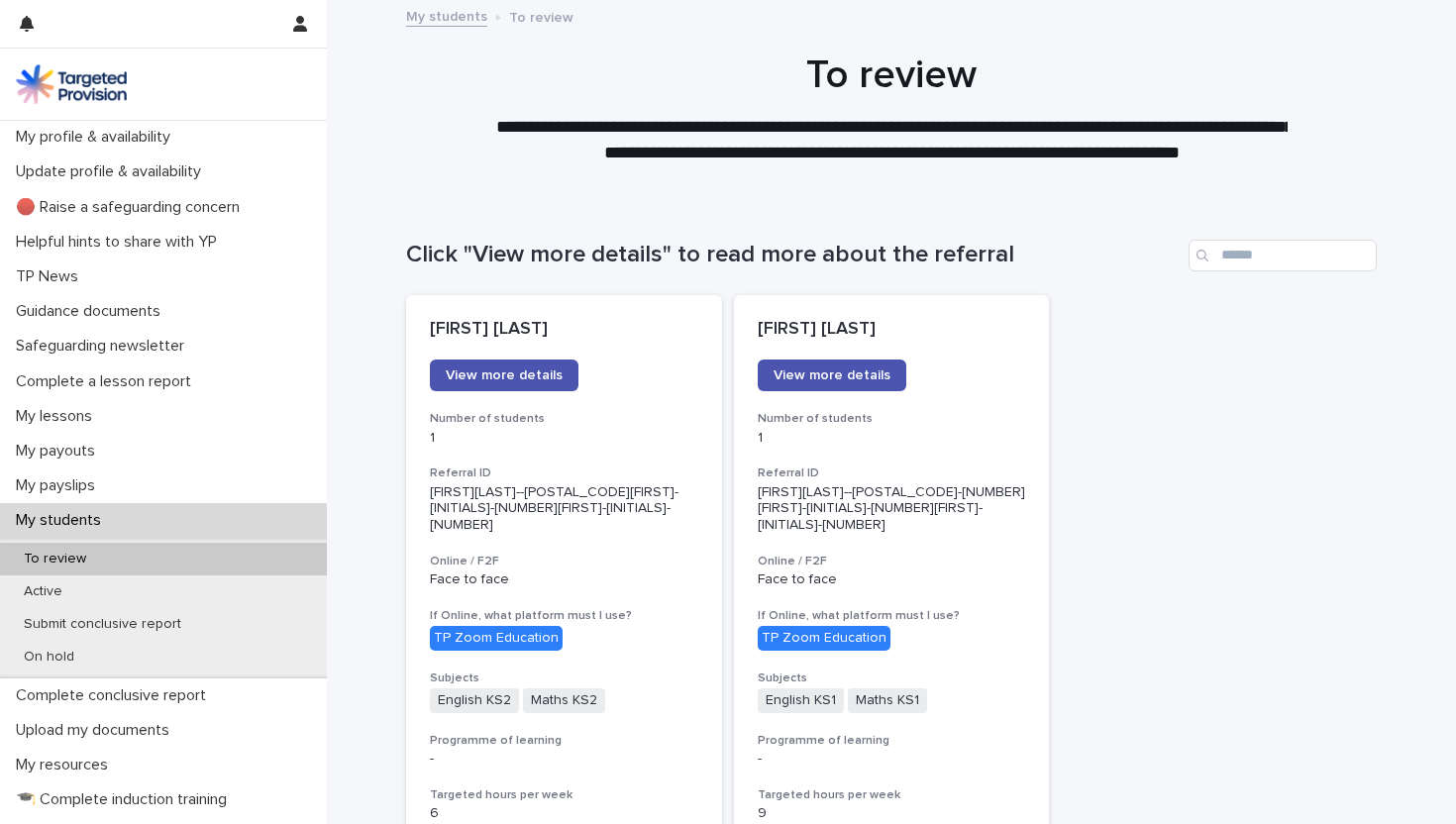 click on "[FIRST] [LAST] View more details Number of students 1 Referral ID [FIRST][LAST]--[POSTAL_CODE][FIRST]-[INITIALS]-[NUMBER][FIRST]-[INITIALS]-[NUMBER] Online / F2F Face to face If Online, what platform must I use? TP Zoom Education Subjects English KS2 Maths KS2 + 0 Programme of learning - Targeted hours per week 6 Maximum hours per week 6 Hrs Requested 120 Hours Left 120 Can tuition continue in half terms / holidays? Pause tuition Proposed start / re-start date from: - Referral end date - Autumn Term Status (Sep [YEAR]) Tuition to start in Autumn Term For general questions or concerns about your placement, or to ask for details about extensions and hours, contact your Referral Lead: [FIRST] [LAST] [FIRST] [LAST] View more details Number of students 1 Referral ID [FIRST][LAST]--[POSTAL_CODE][FIRST]-[INITIALS]-[NUMBER][FIRST]-[INITIALS]-[NUMBER] Online / F2F Face to face If Online, what platform must I use? TP Zoom Education Subjects English KS1 Maths KS1 + 0 Programme of learning - Targeted hours per week 9 Maximum hours per week 10 100 100 -" at bounding box center (891, 820) 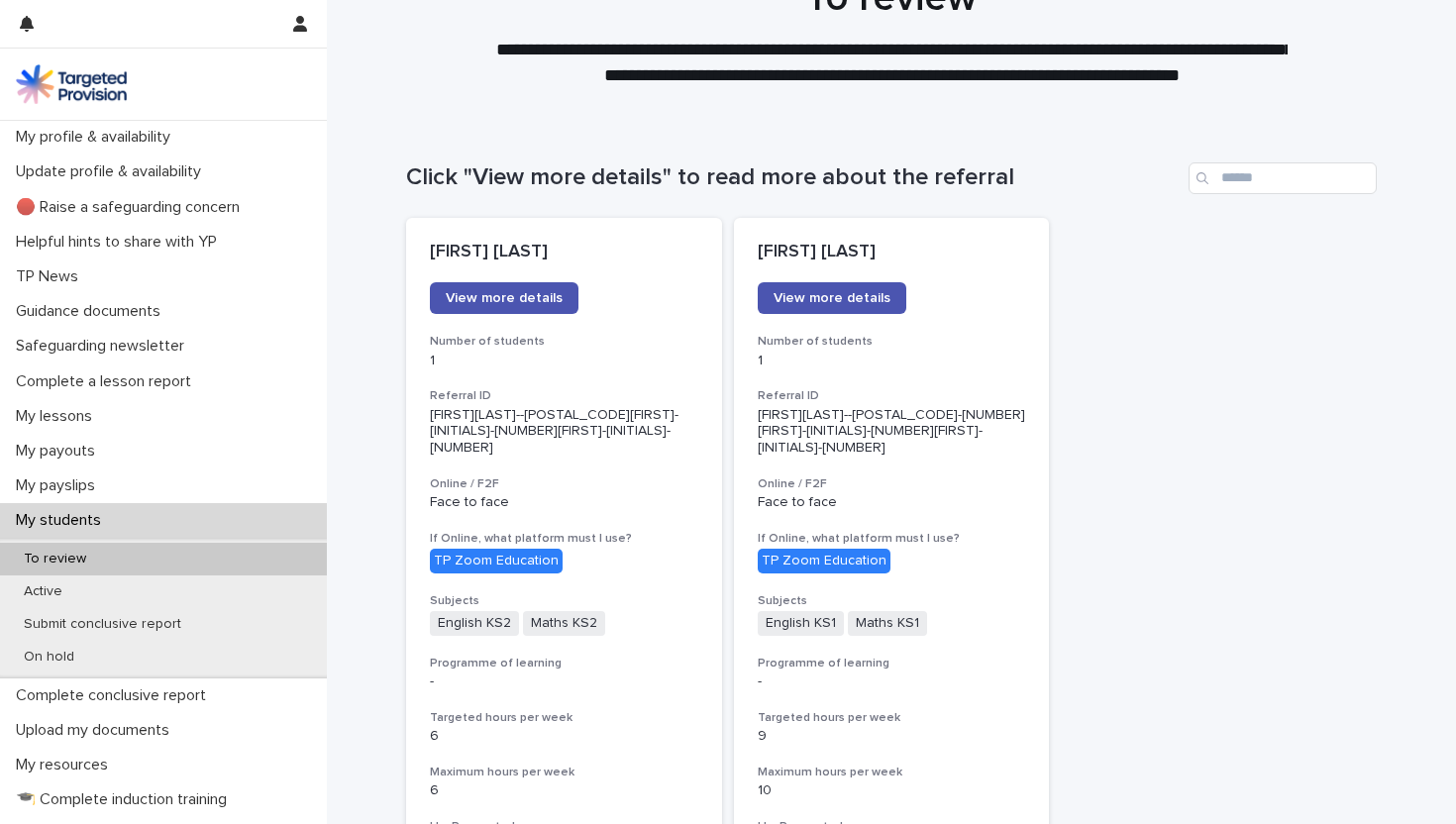 scroll, scrollTop: 79, scrollLeft: 0, axis: vertical 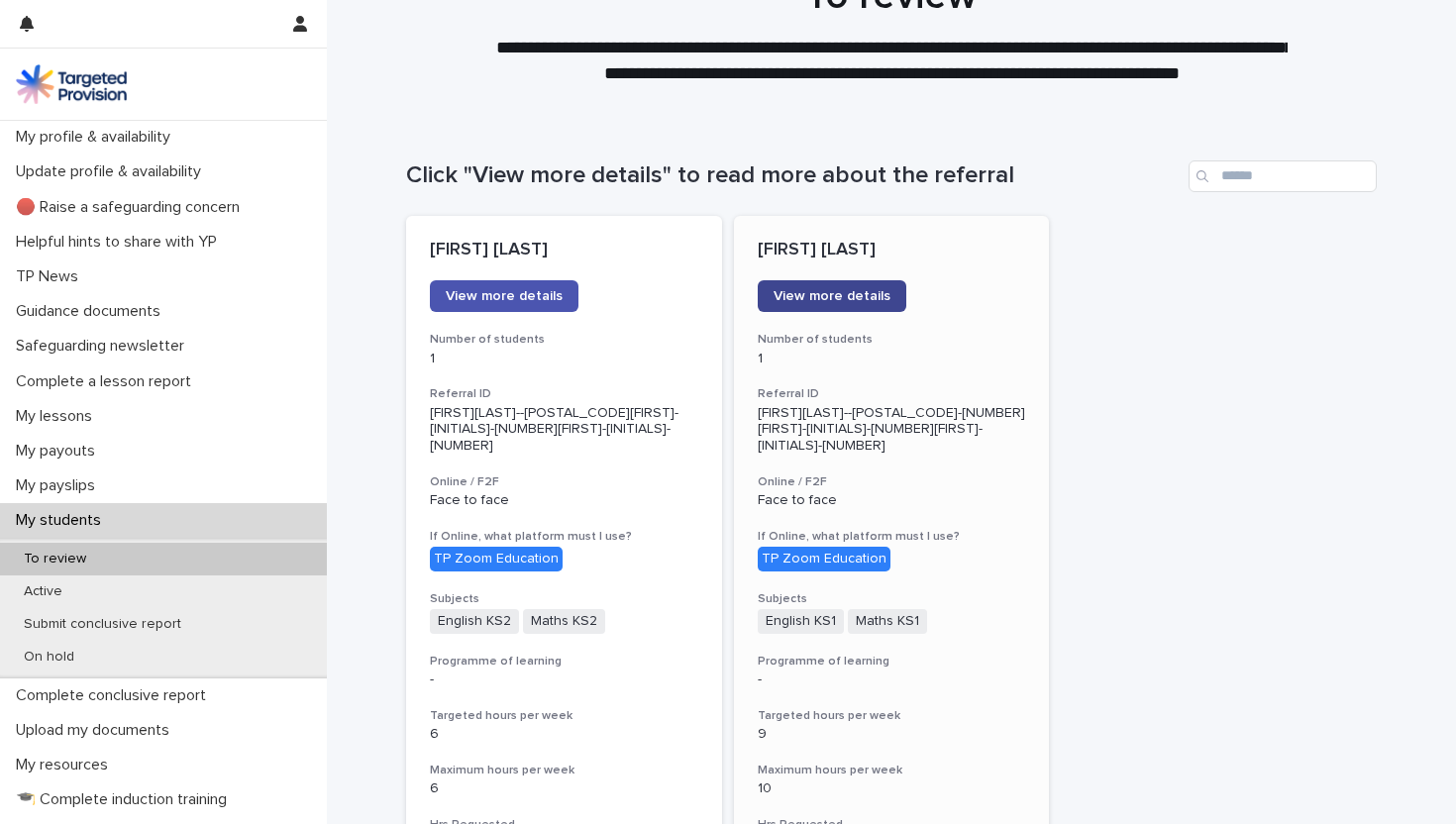 click on "View more details" at bounding box center (832, 296) 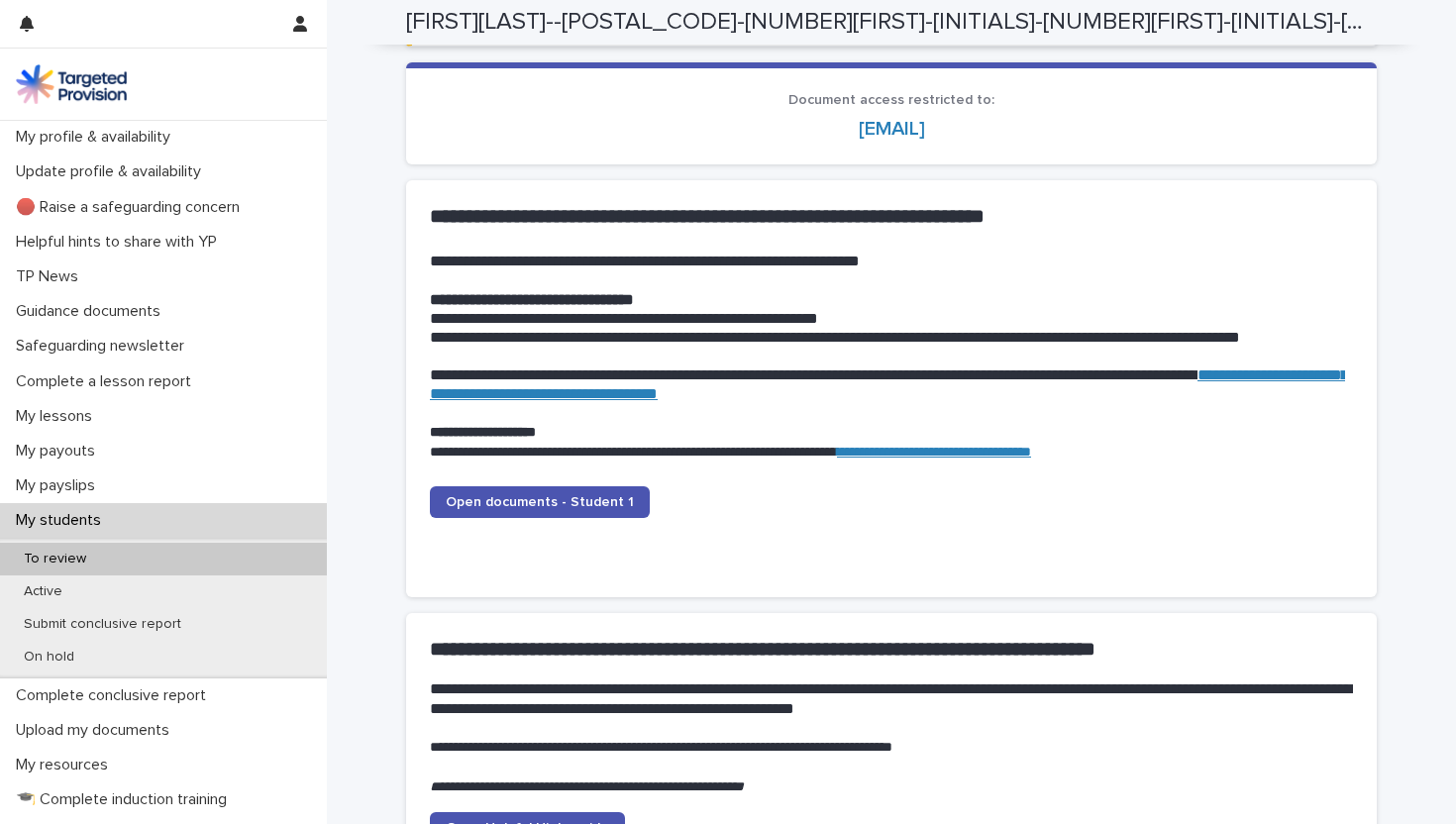 scroll, scrollTop: 1913, scrollLeft: 0, axis: vertical 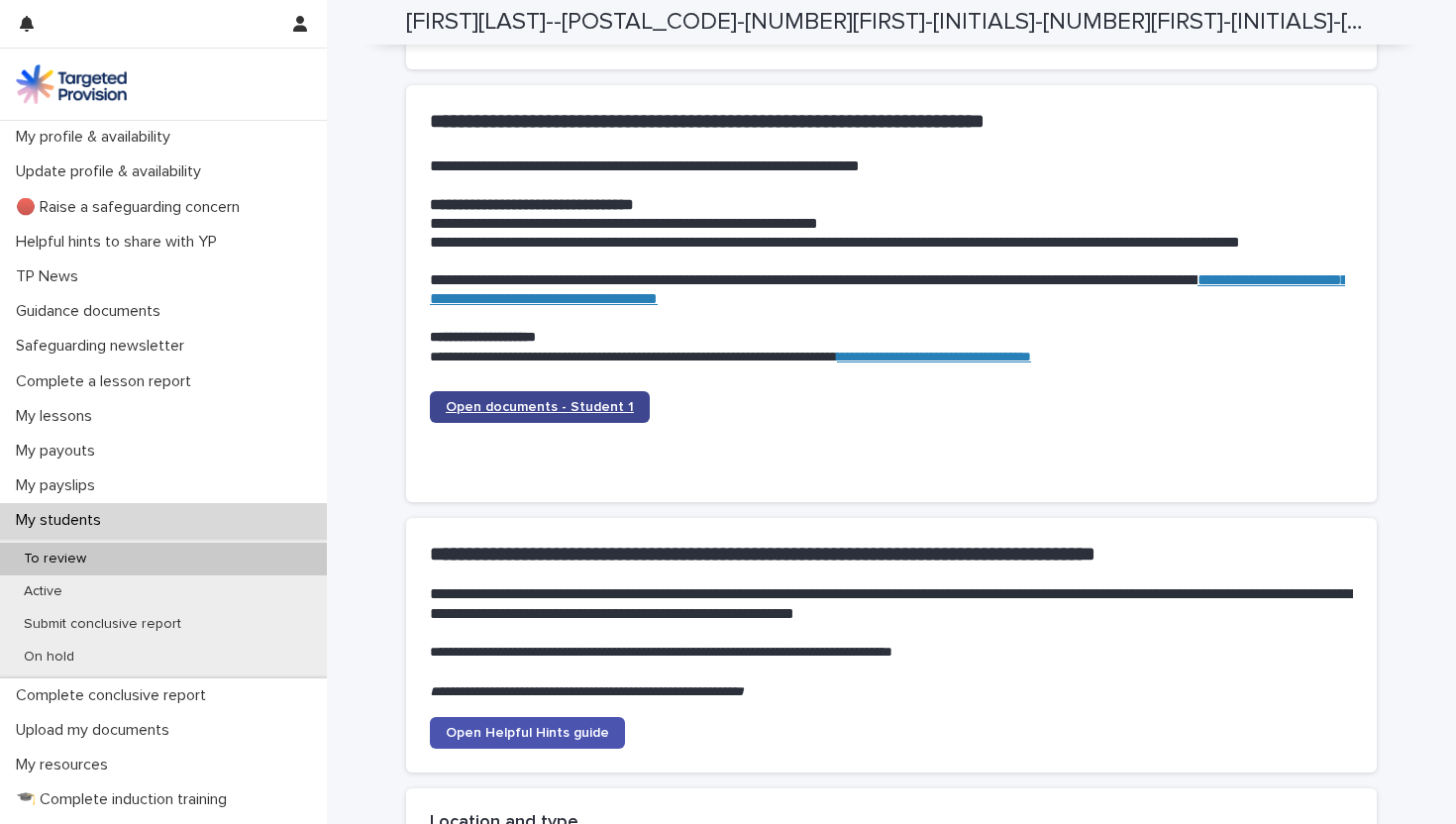 click on "Open documents - Student 1" at bounding box center [540, 407] 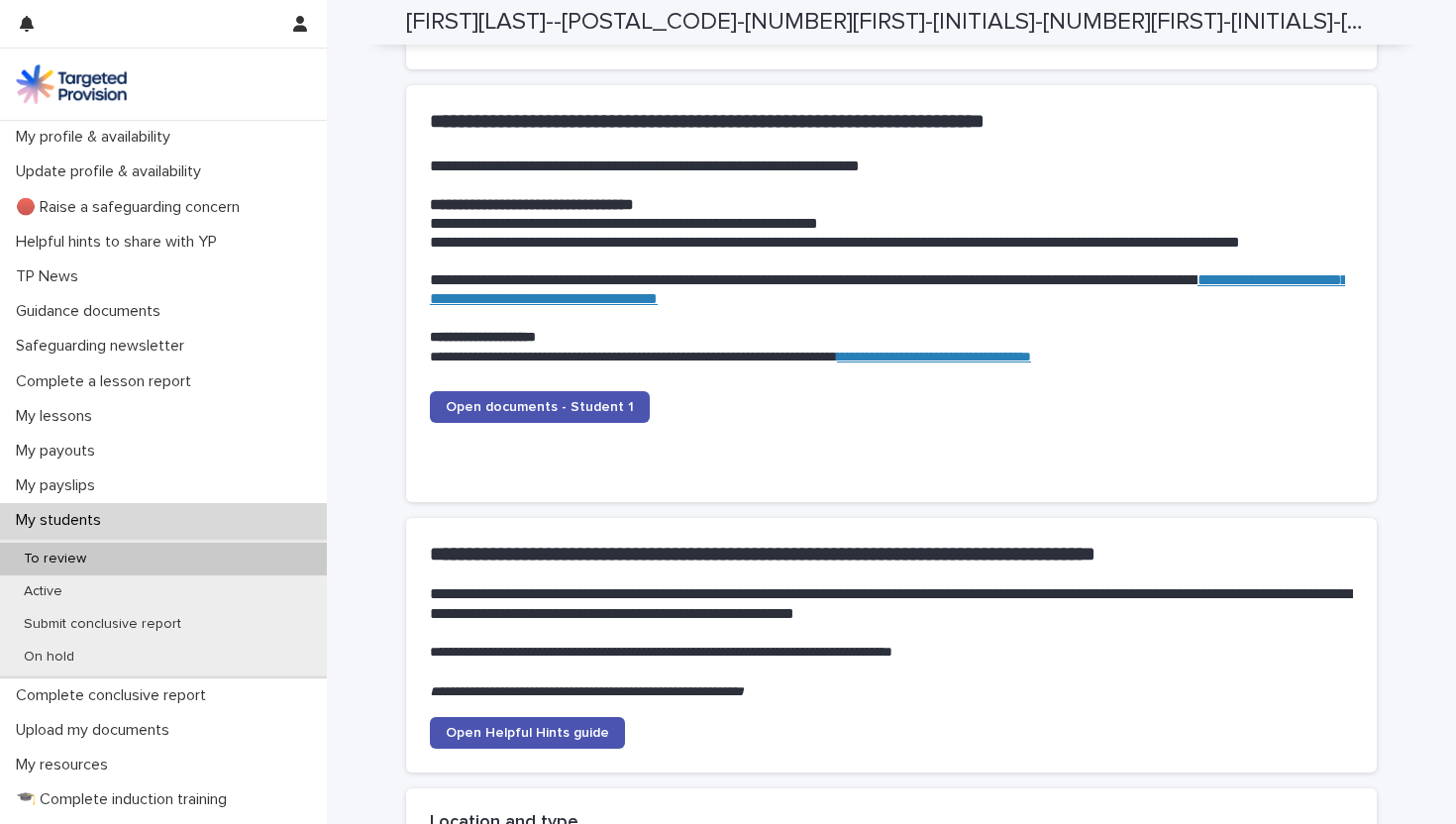 click on "My students" at bounding box center [62, 520] 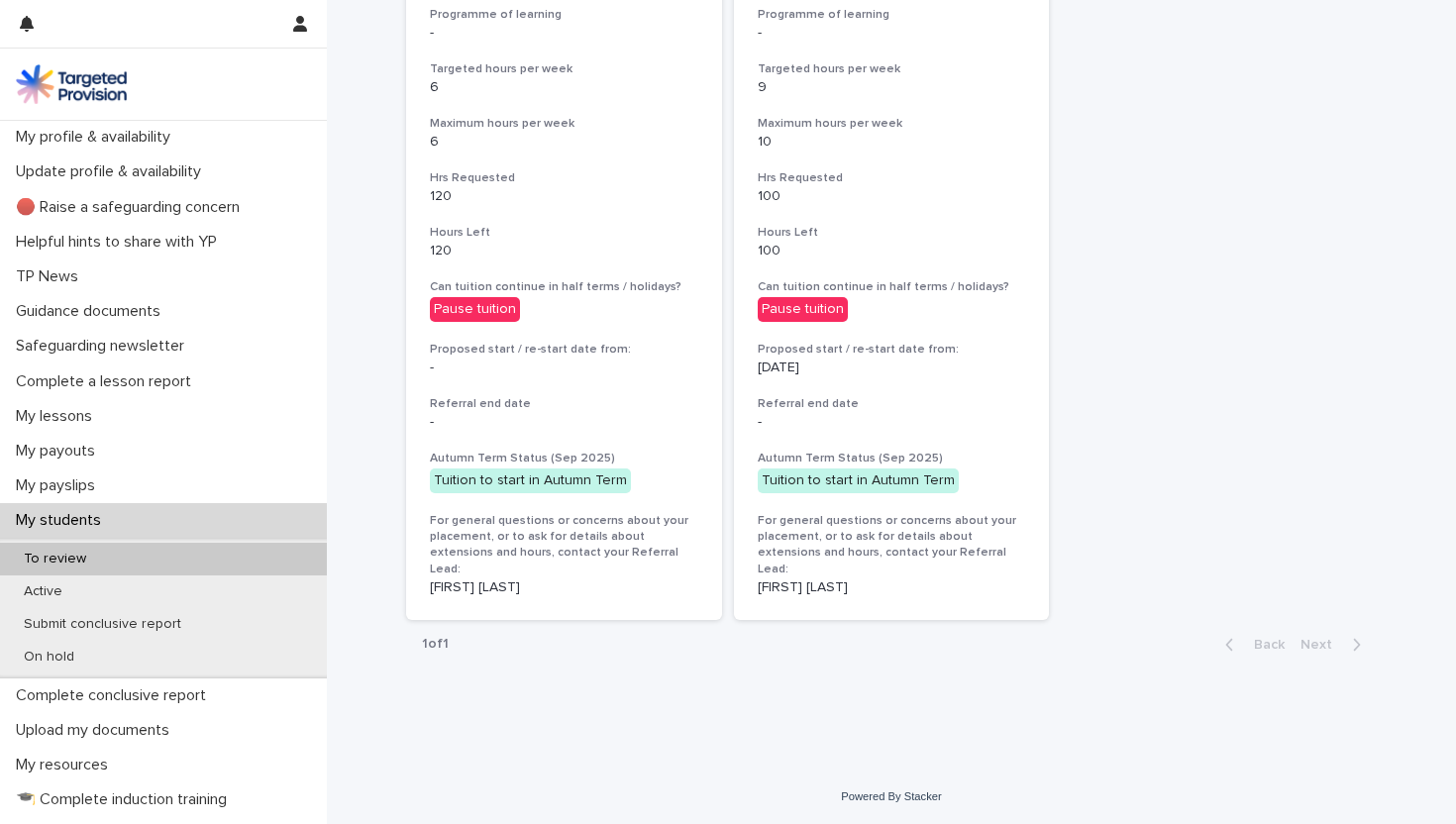 scroll, scrollTop: 0, scrollLeft: 0, axis: both 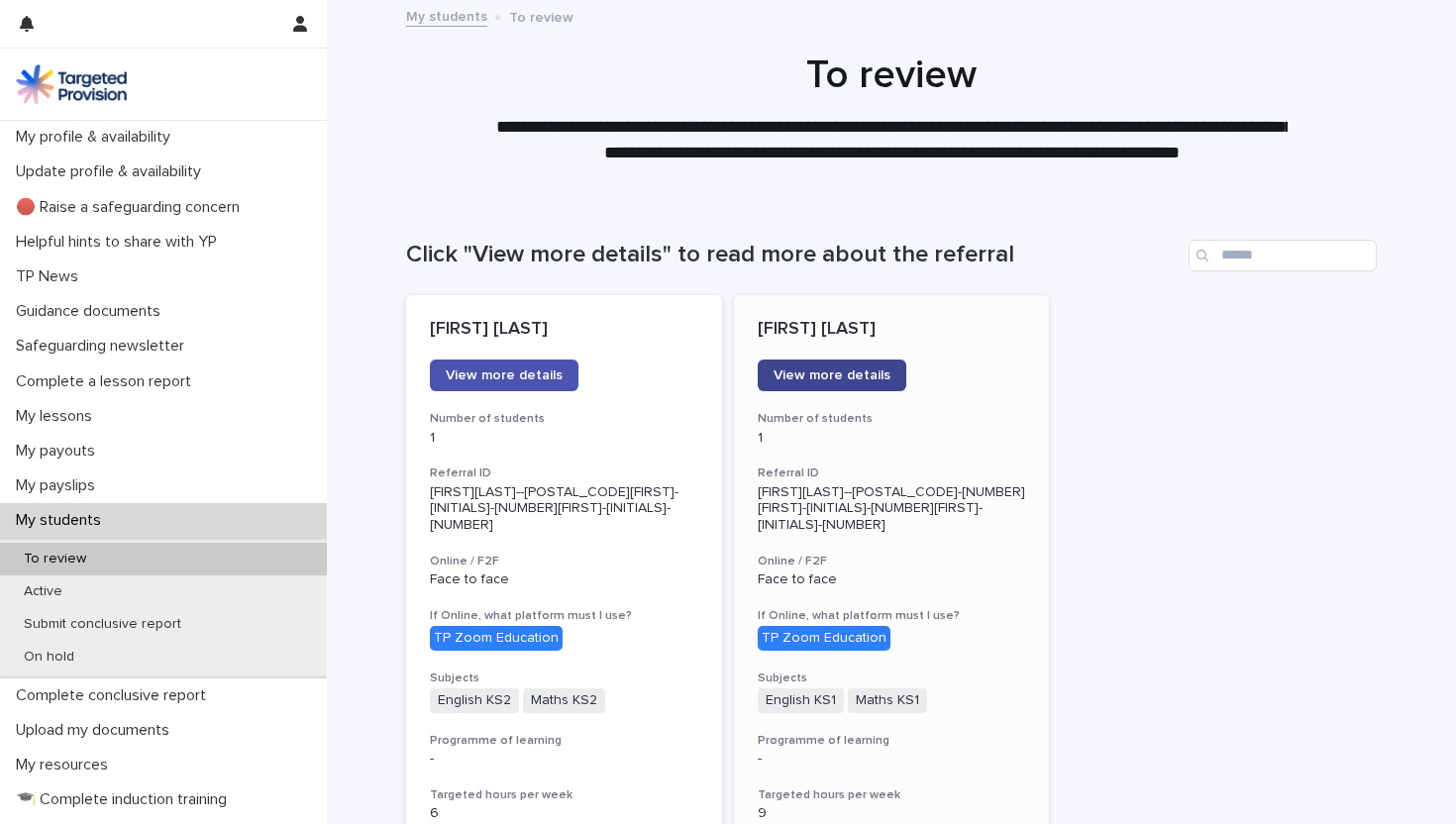 click on "View more details" at bounding box center (832, 375) 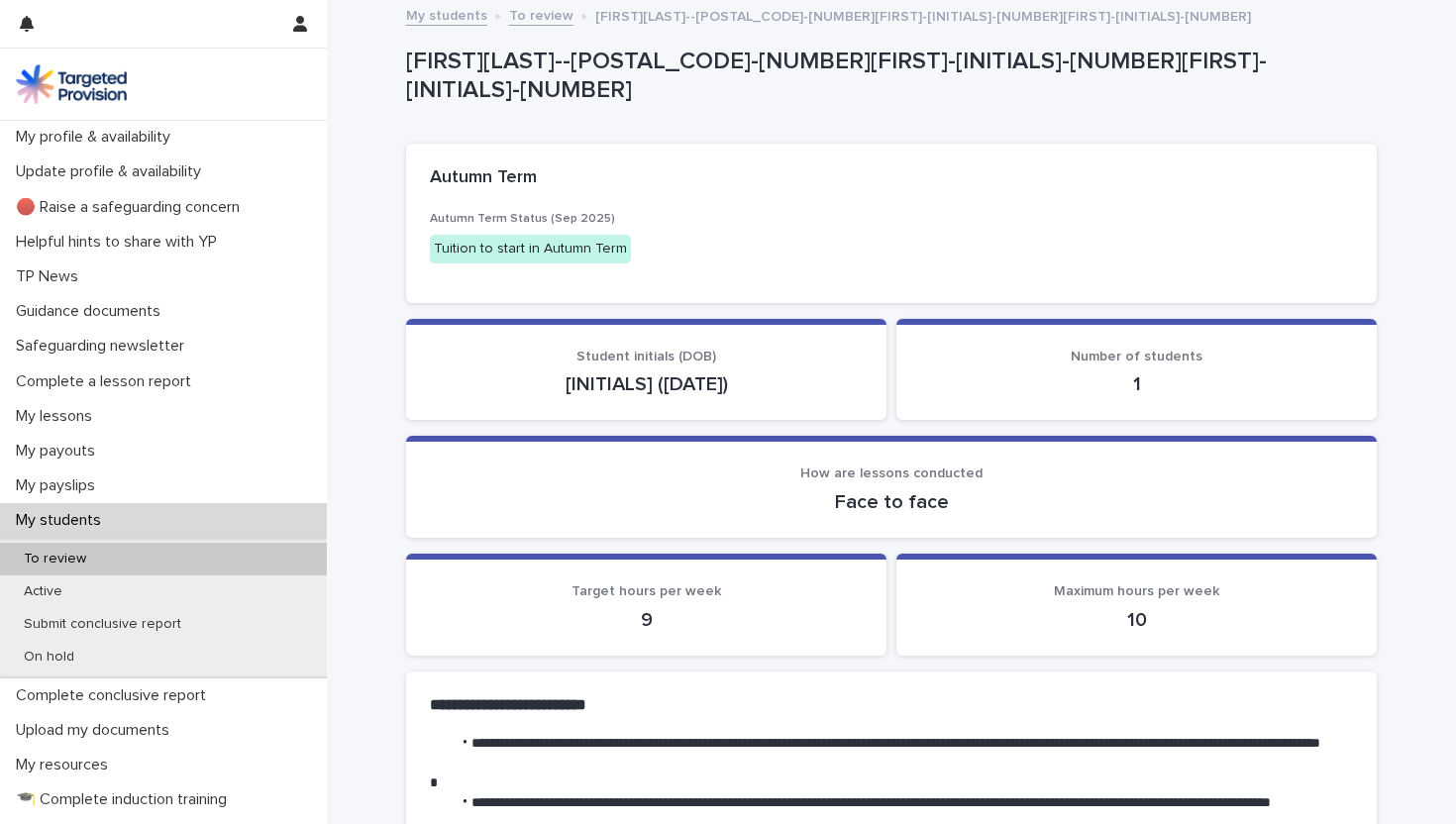 scroll, scrollTop: 0, scrollLeft: 0, axis: both 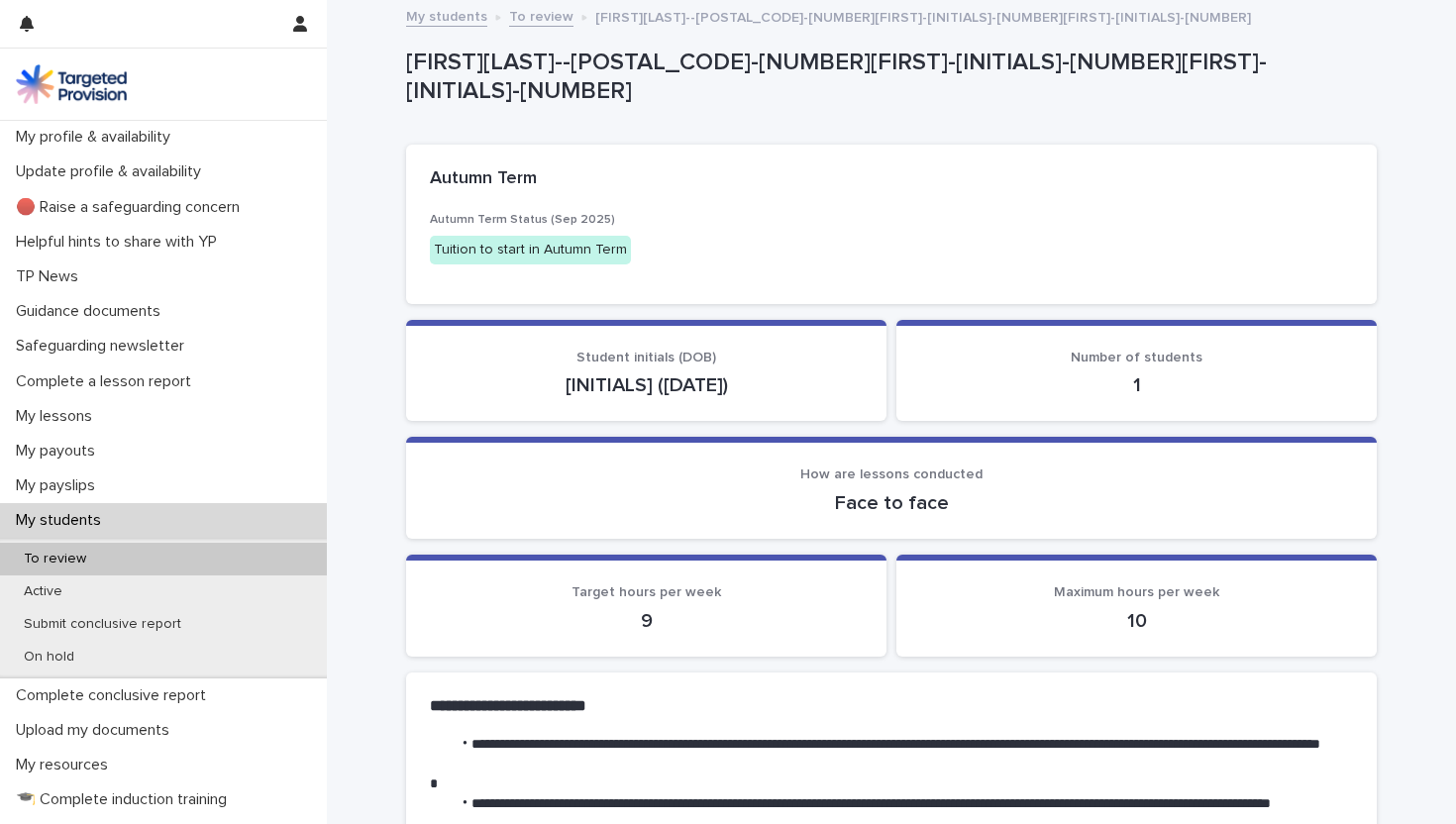 click on "My students" at bounding box center (62, 520) 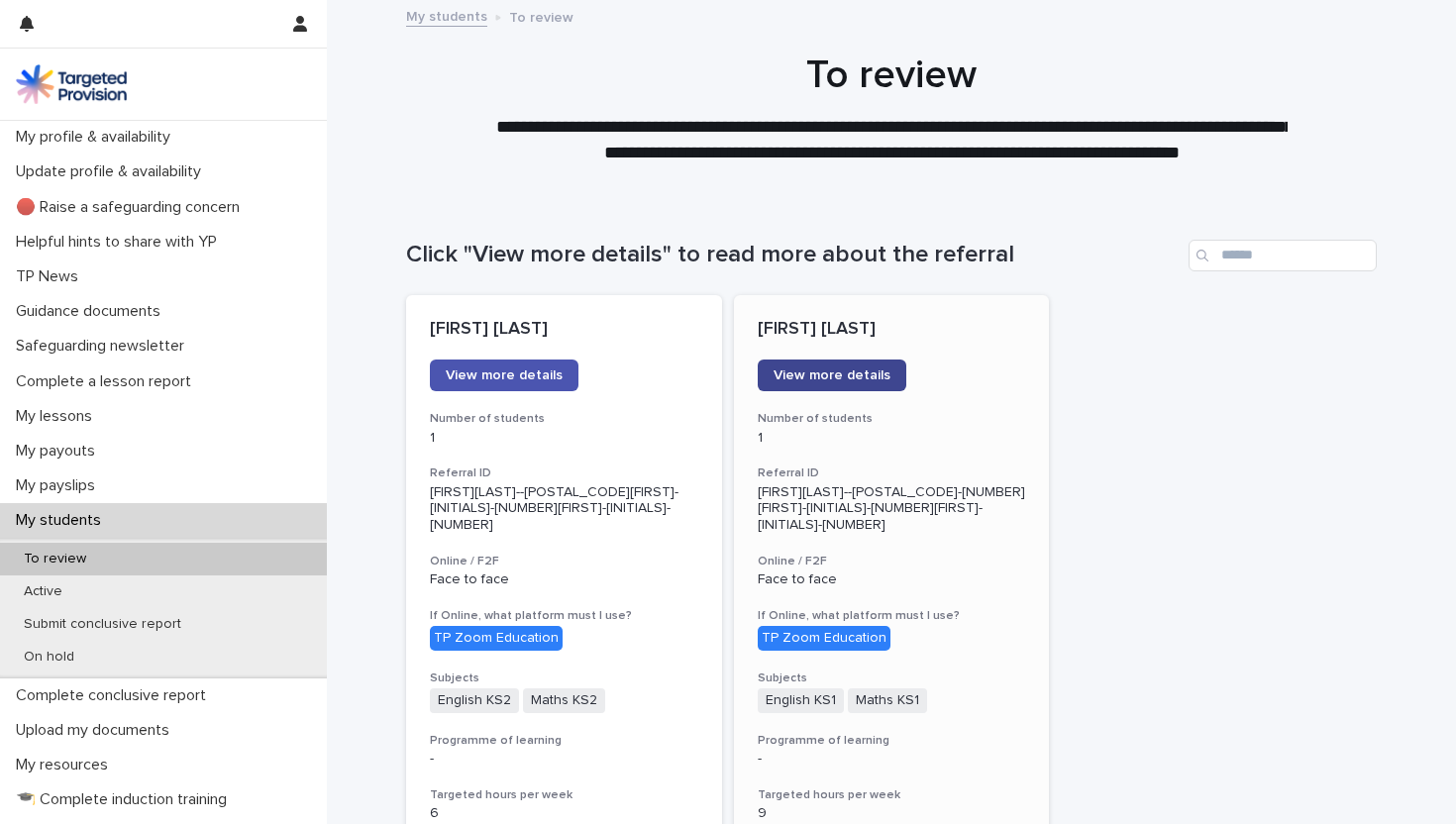 click on "View more details" at bounding box center (832, 375) 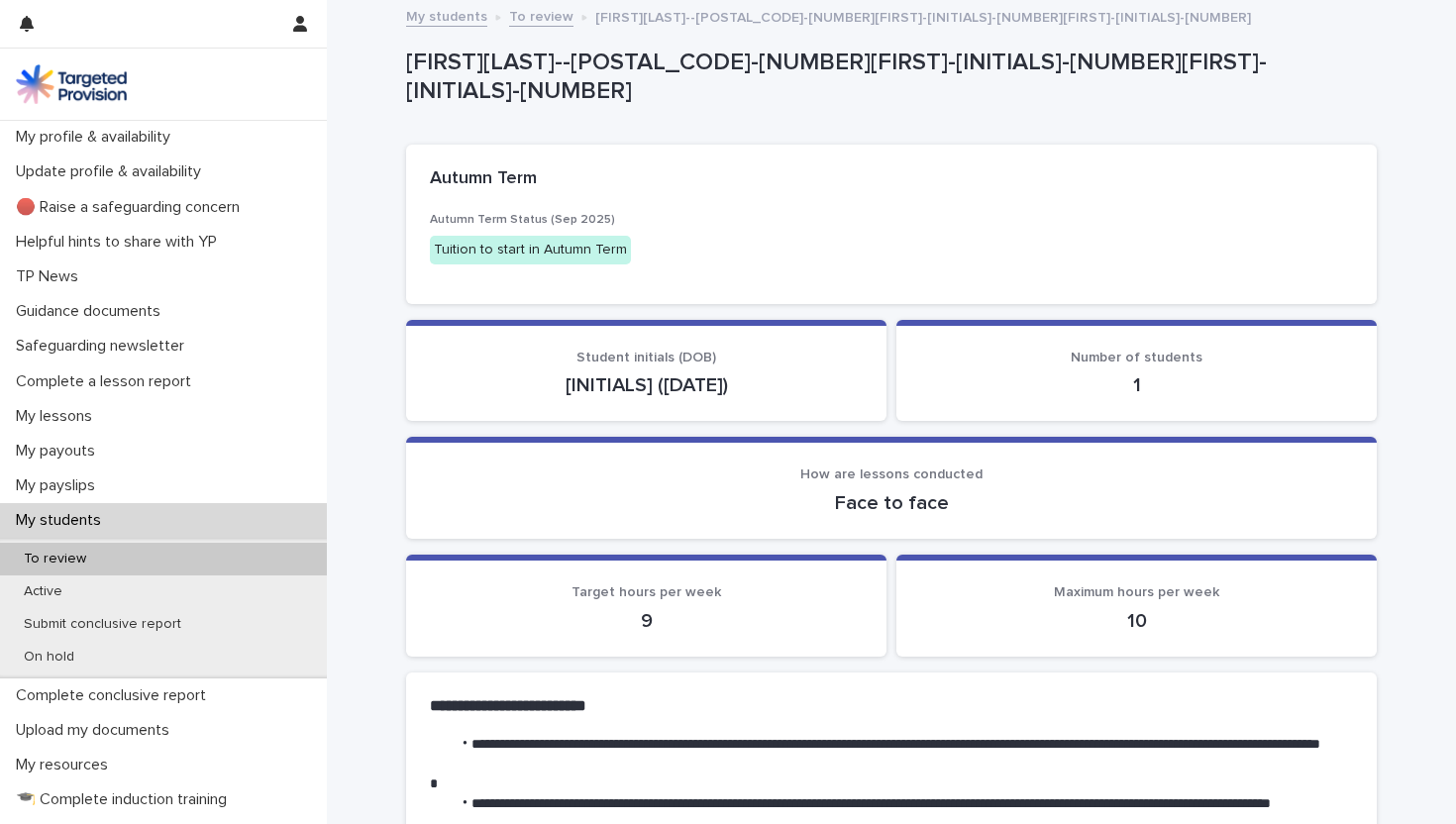 click on "**********" at bounding box center (891, 2865) 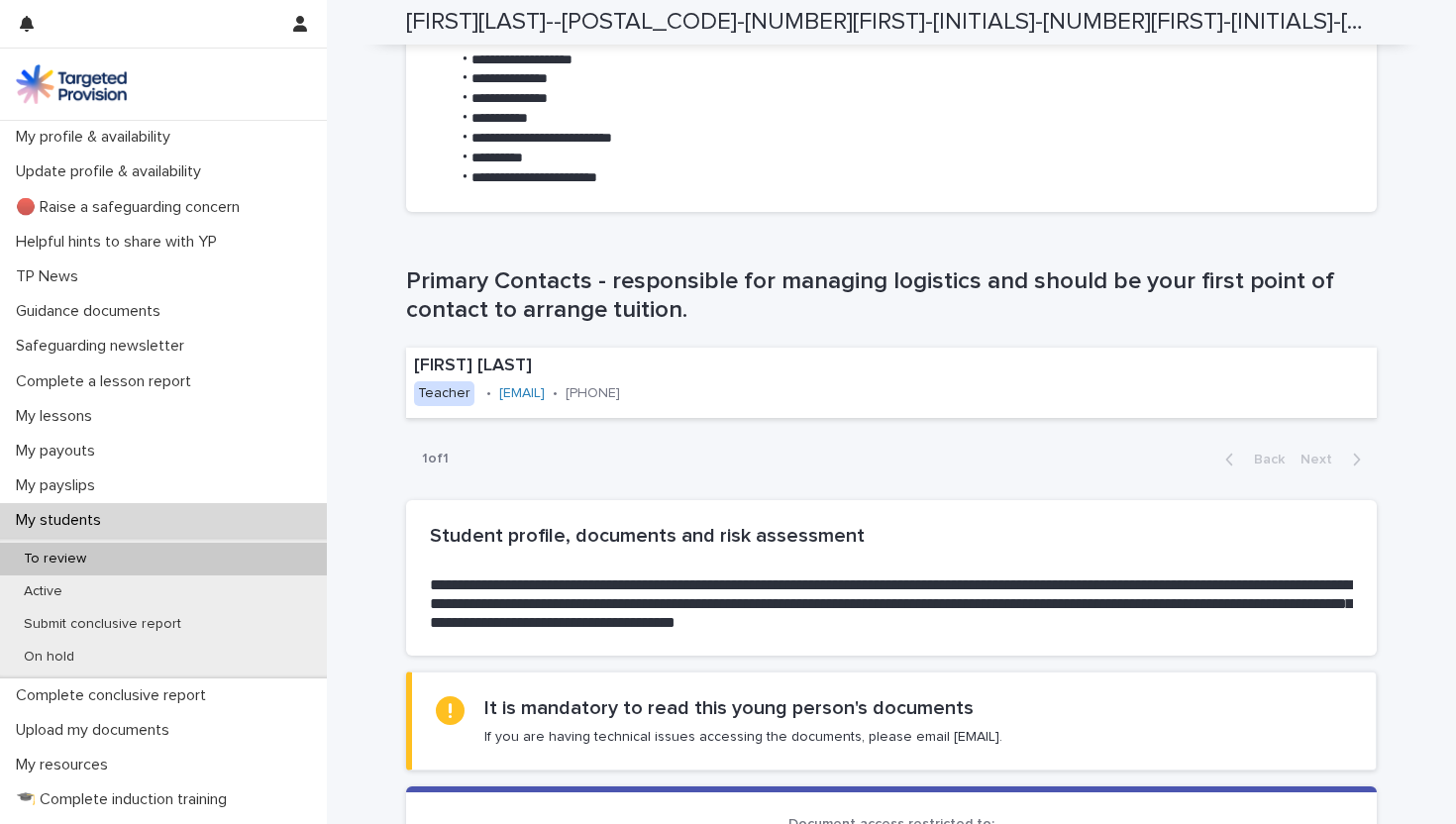 scroll, scrollTop: 1188, scrollLeft: 0, axis: vertical 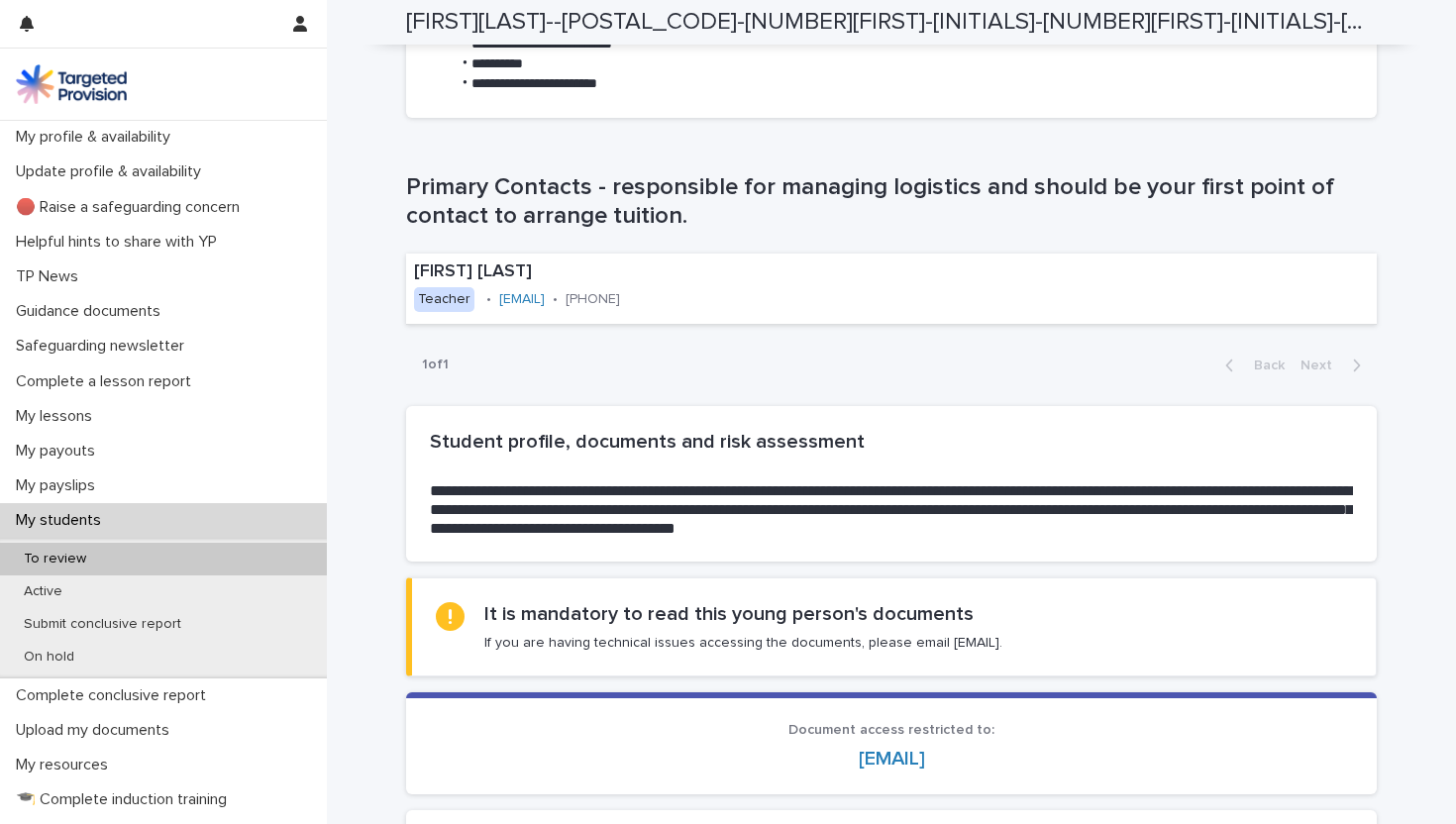 click on "**********" at bounding box center (891, 1677) 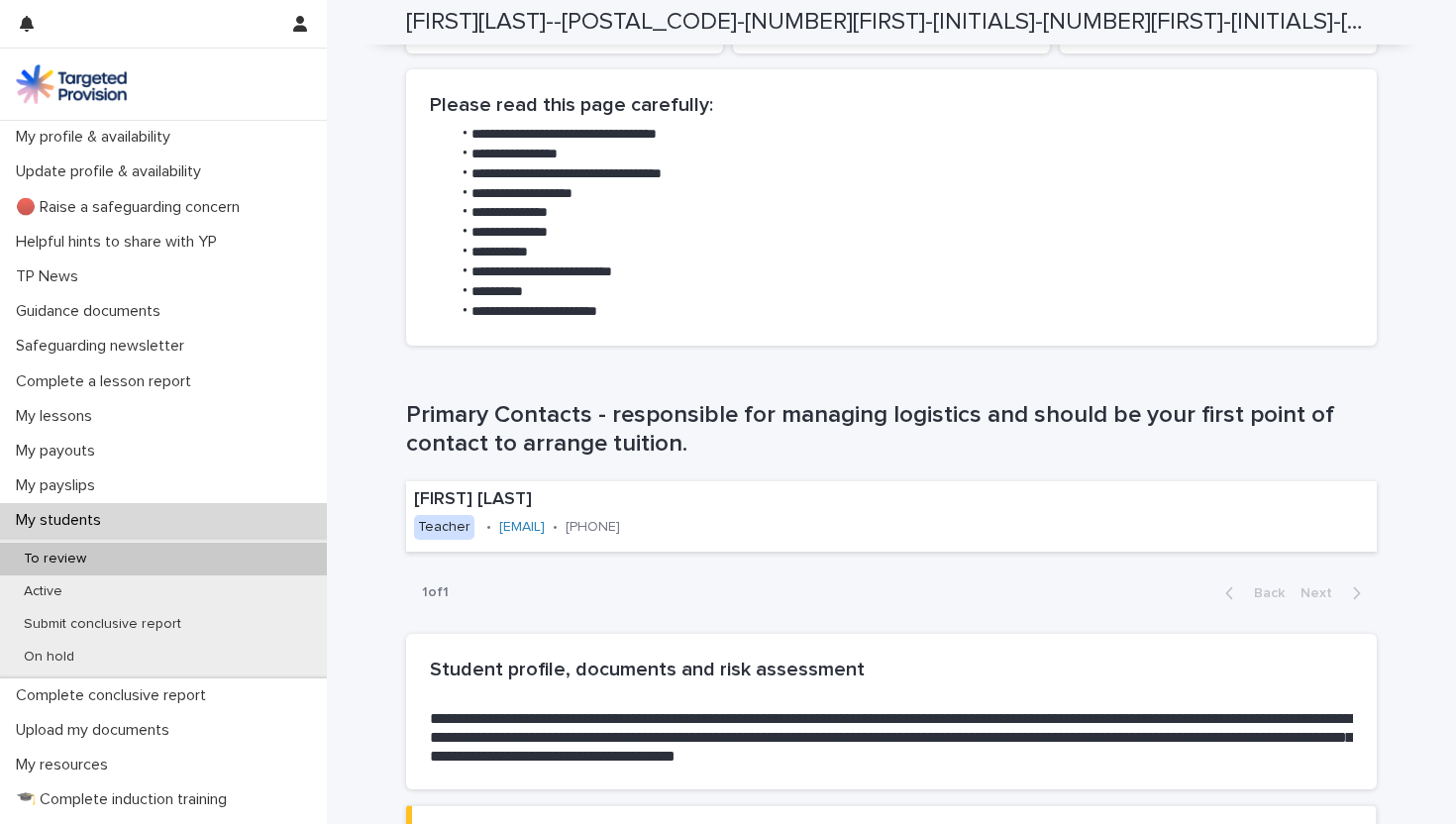 scroll, scrollTop: 990, scrollLeft: 0, axis: vertical 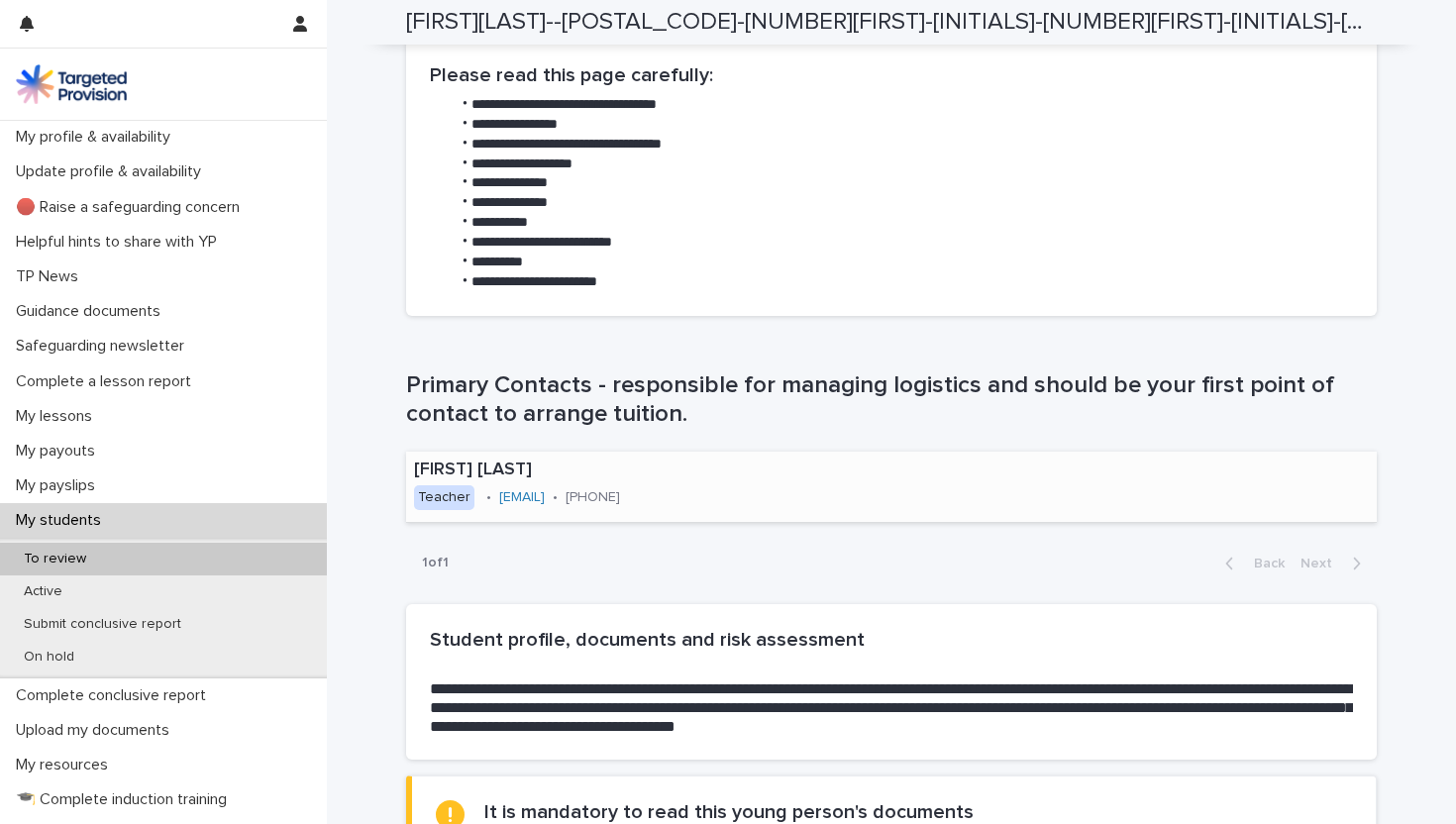 click on "[EMAIL]" at bounding box center (522, 497) 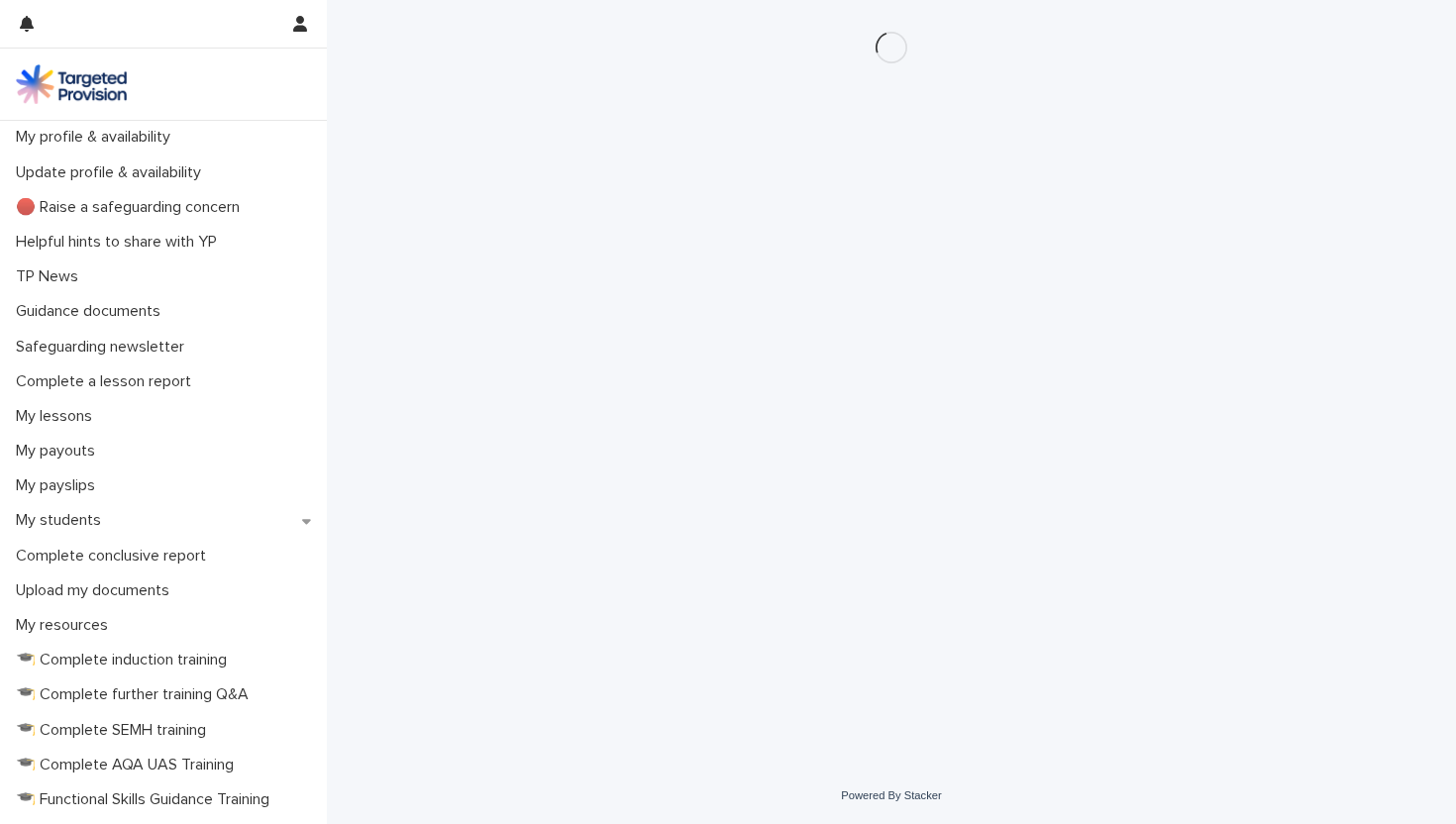 scroll, scrollTop: 0, scrollLeft: 0, axis: both 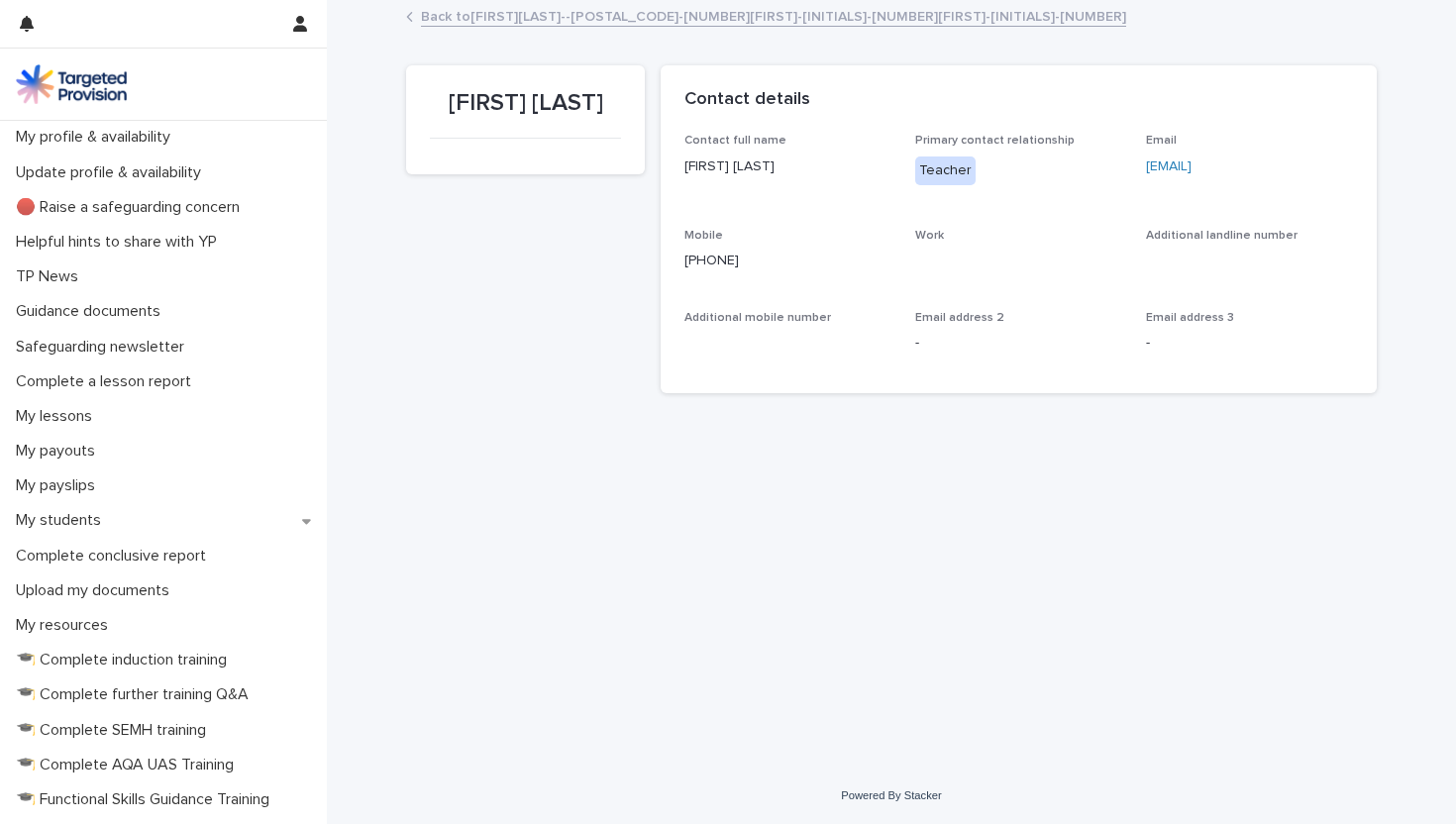drag, startPoint x: 1336, startPoint y: 163, endPoint x: 1142, endPoint y: 159, distance: 194.04123 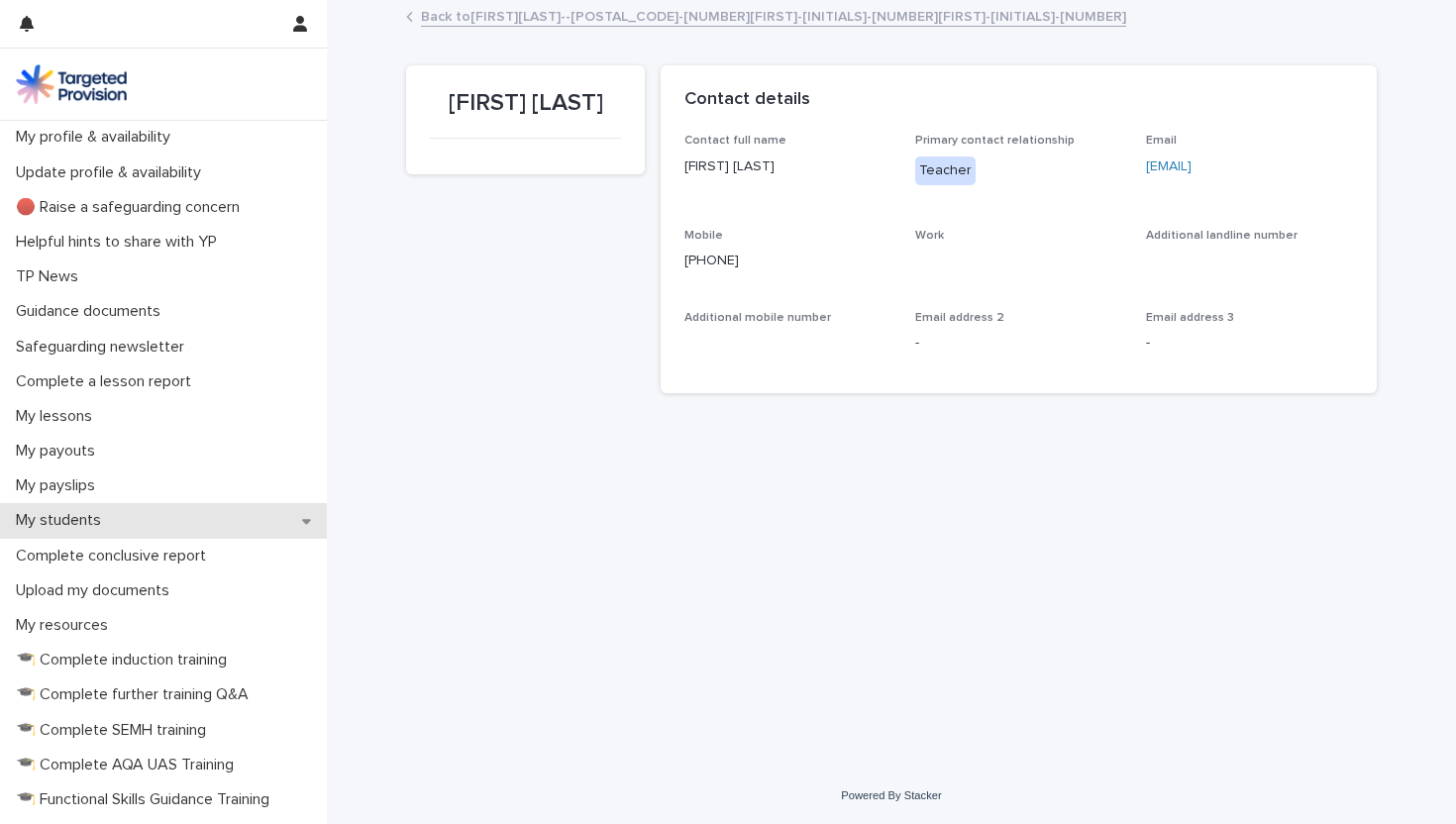 click on "My students" at bounding box center [62, 520] 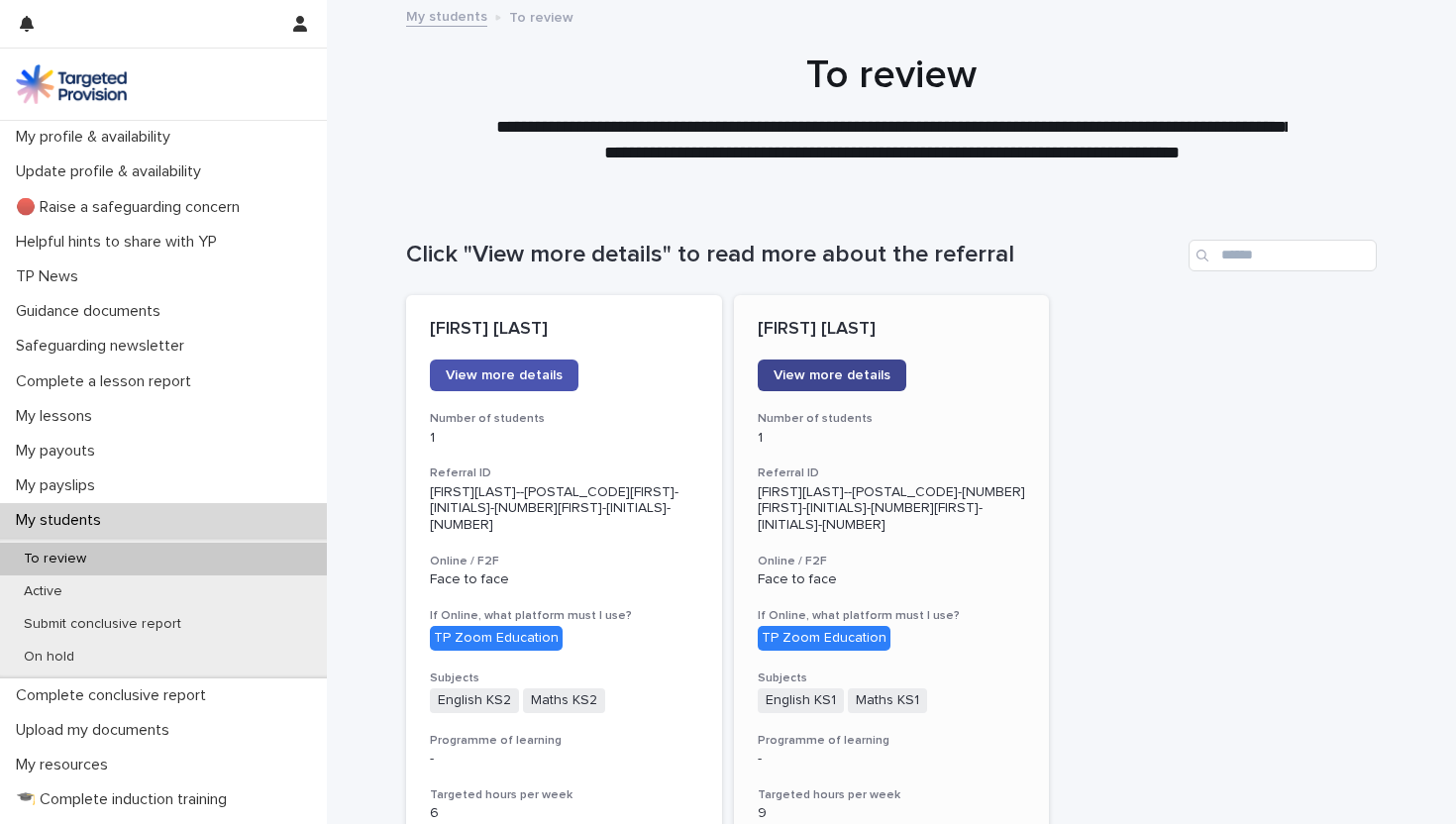 click on "View more details" at bounding box center (832, 375) 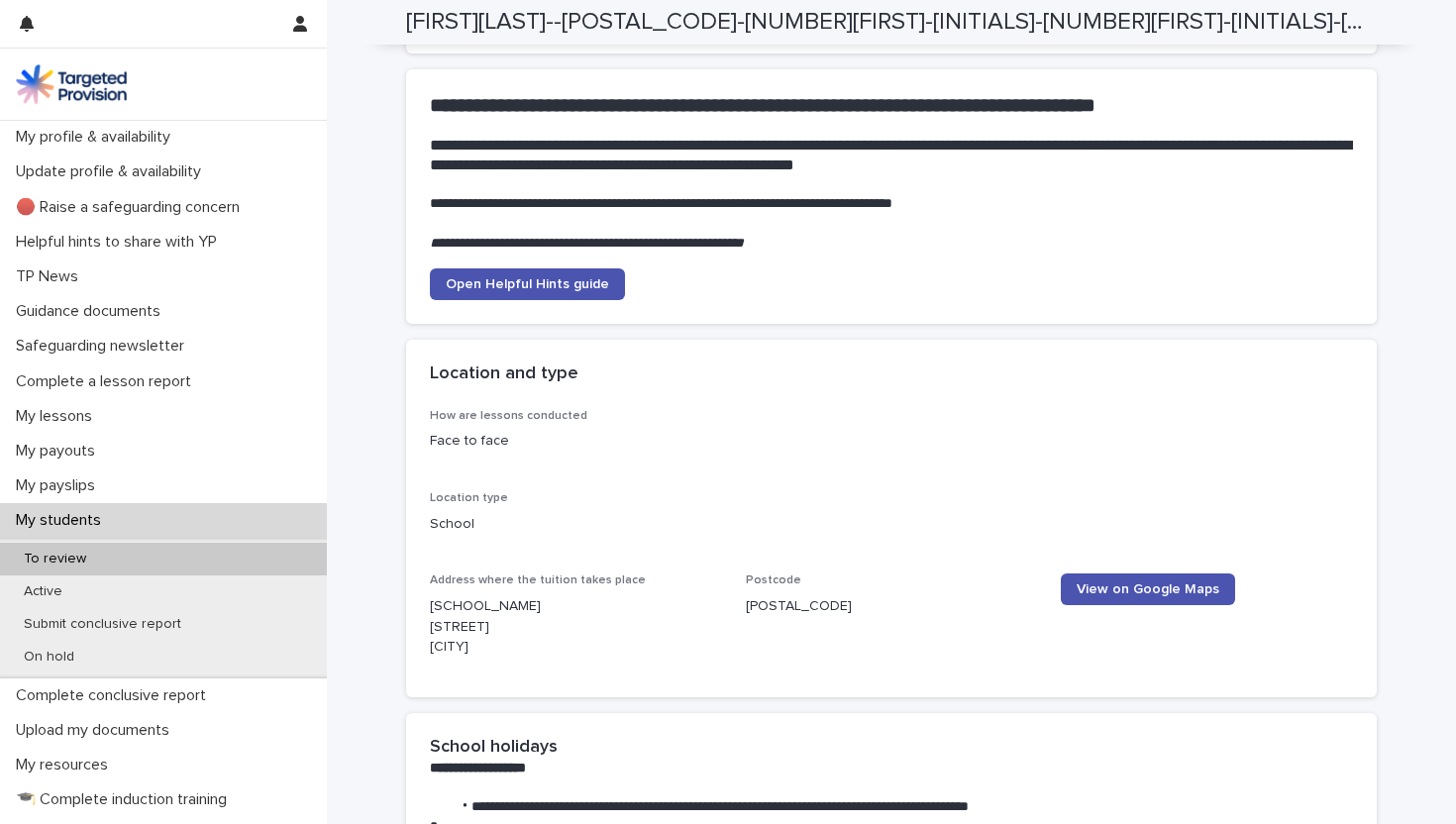 scroll, scrollTop: 2377, scrollLeft: 0, axis: vertical 